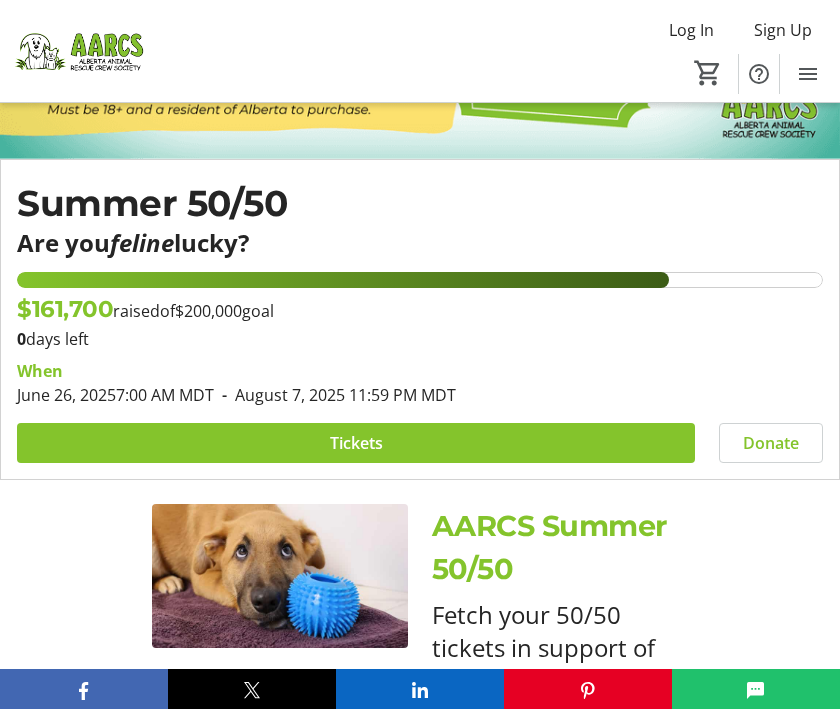 scroll, scrollTop: 417, scrollLeft: 0, axis: vertical 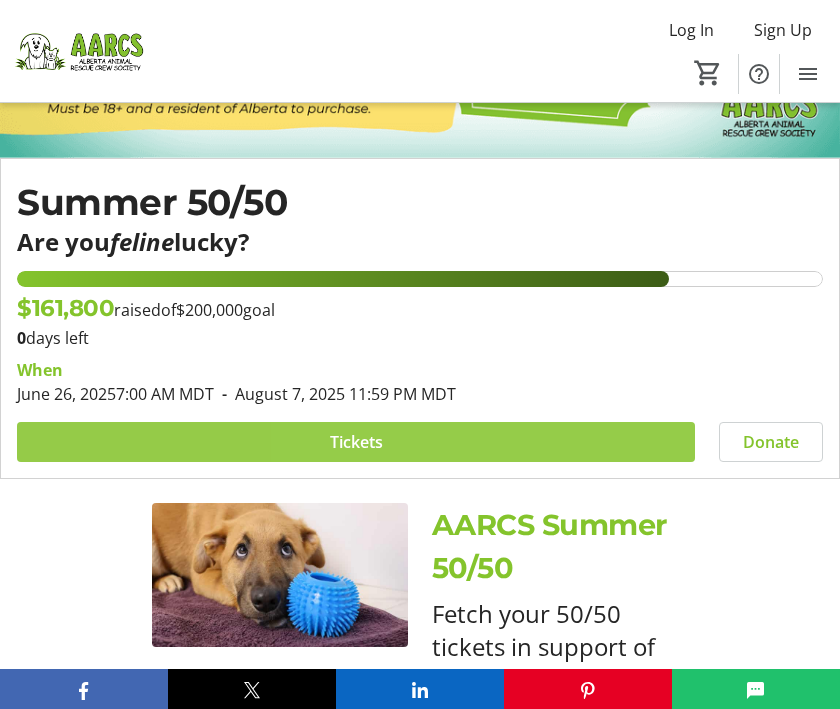 click at bounding box center [356, 442] 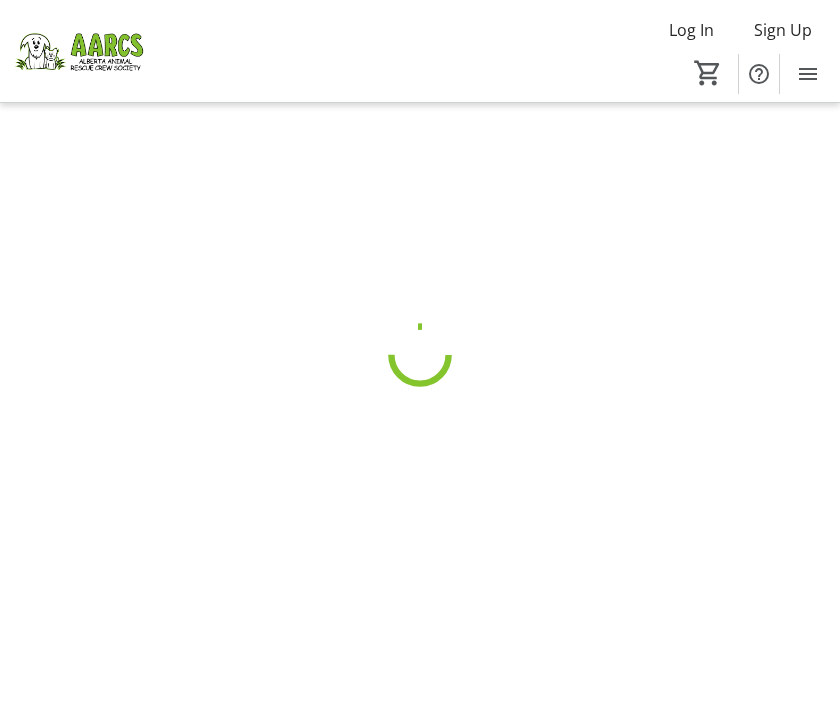 scroll, scrollTop: 0, scrollLeft: 0, axis: both 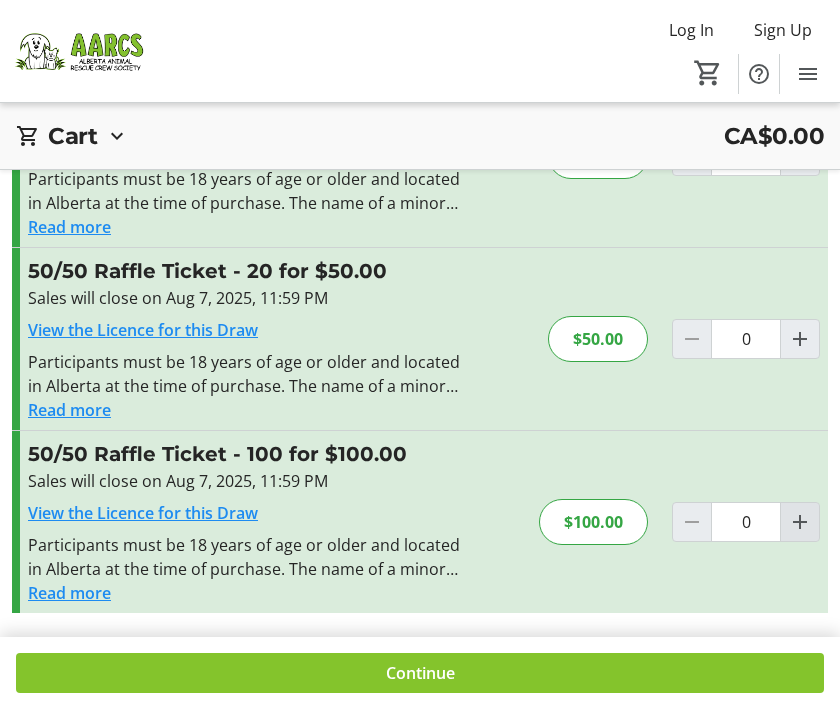 click 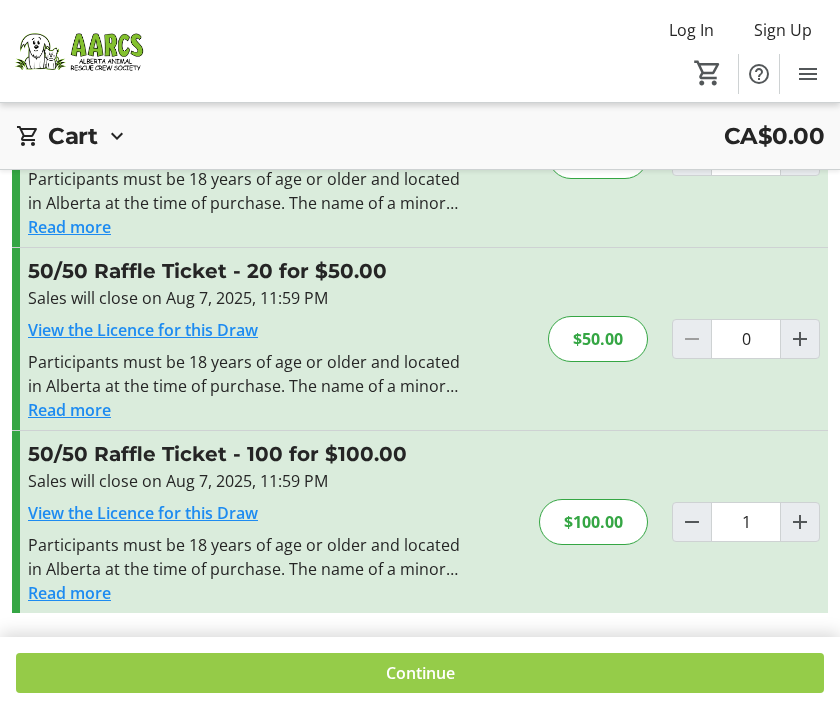 click 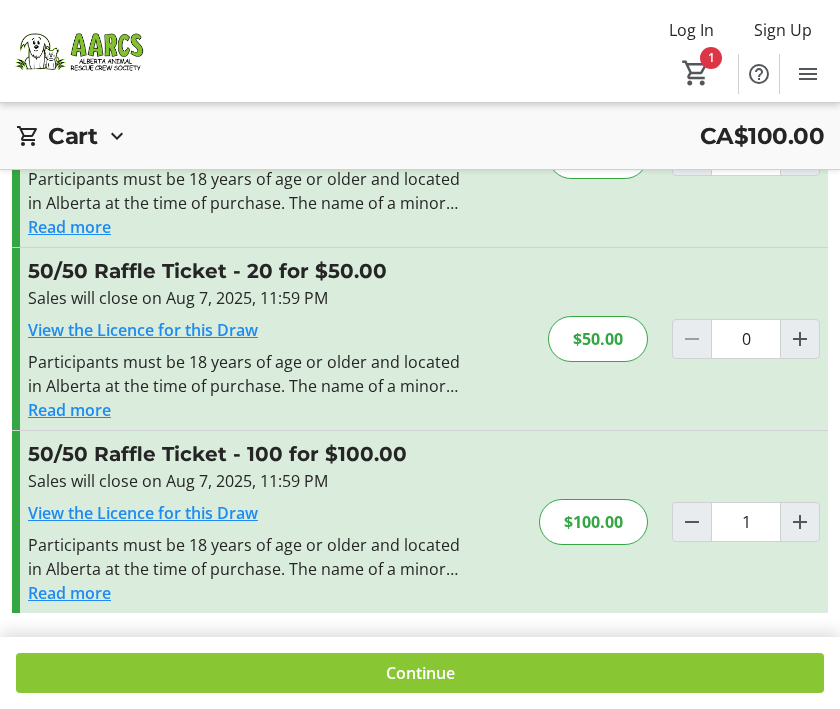 scroll, scrollTop: 388, scrollLeft: 0, axis: vertical 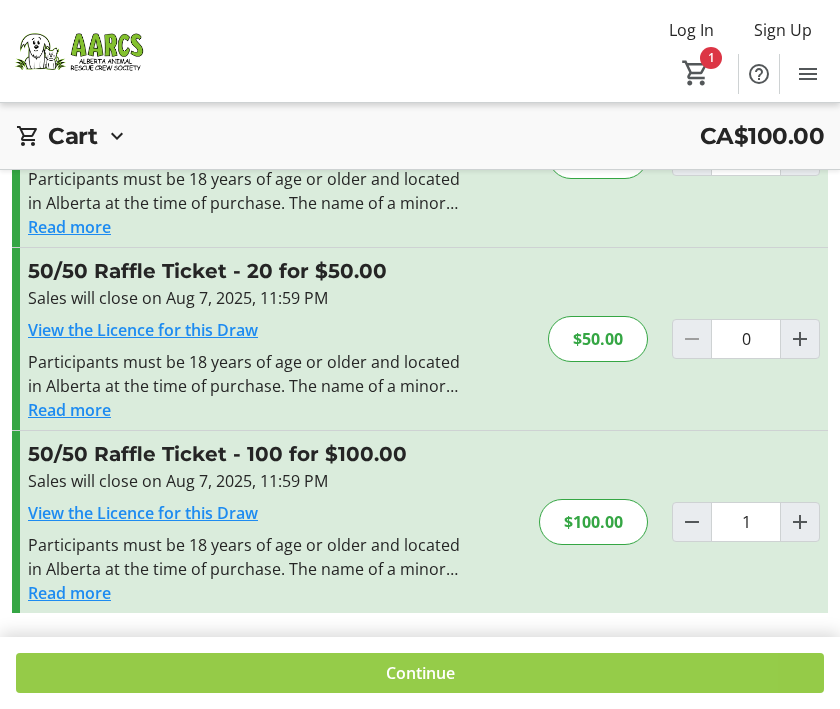 click 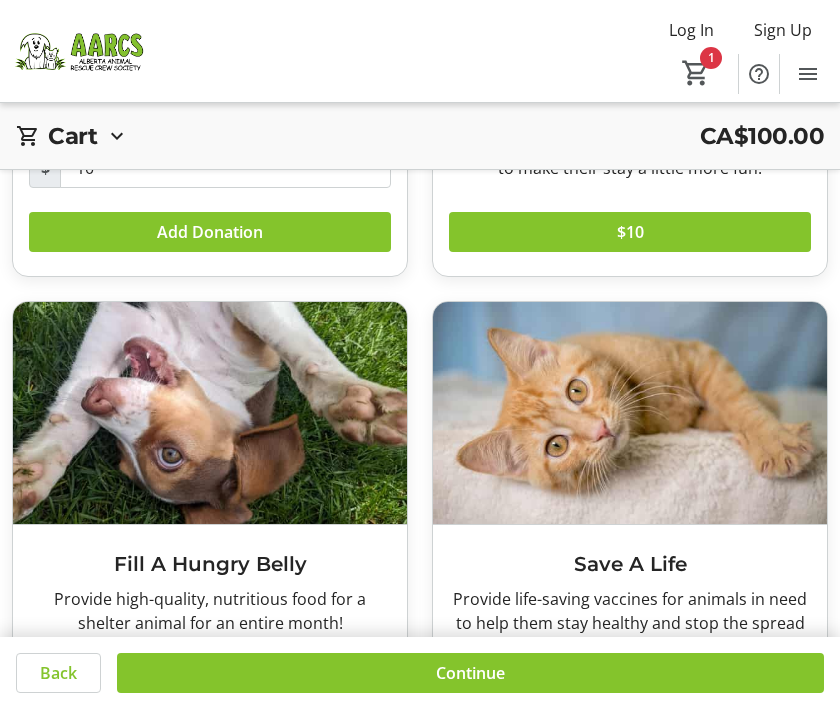scroll, scrollTop: 488, scrollLeft: 0, axis: vertical 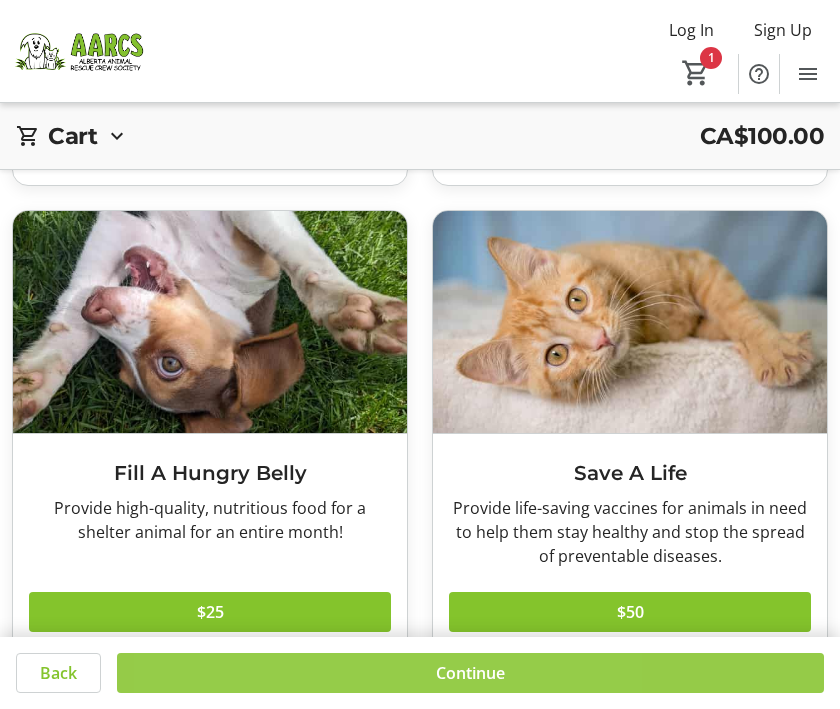 click 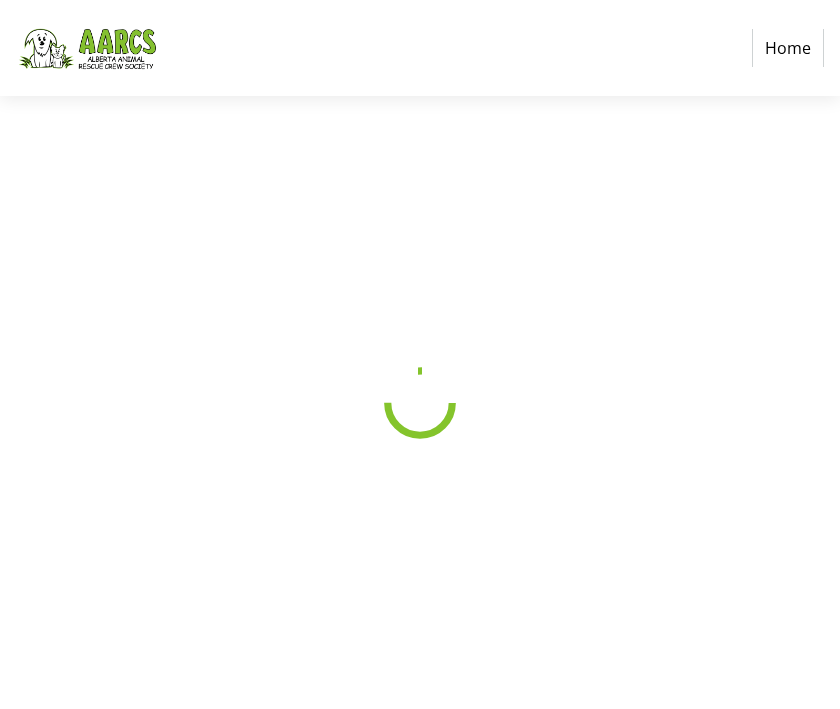 scroll, scrollTop: 0, scrollLeft: 0, axis: both 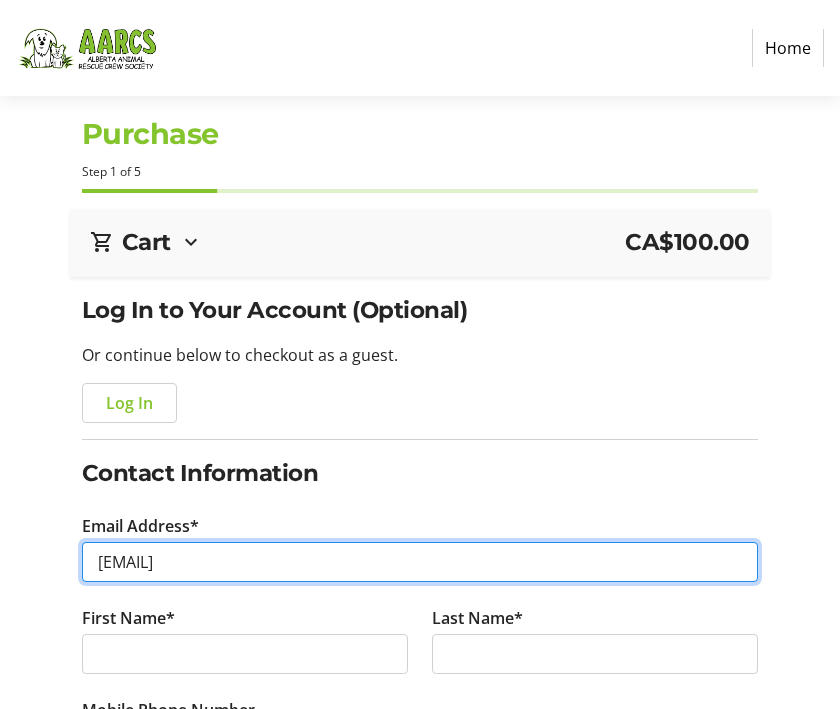 type on "[EMAIL]" 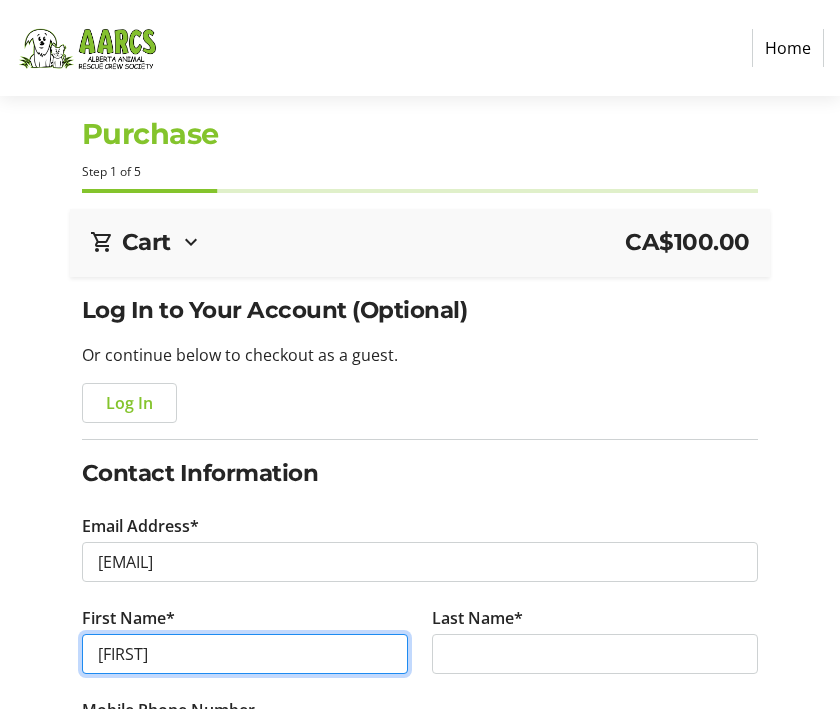 type on "[FIRST]" 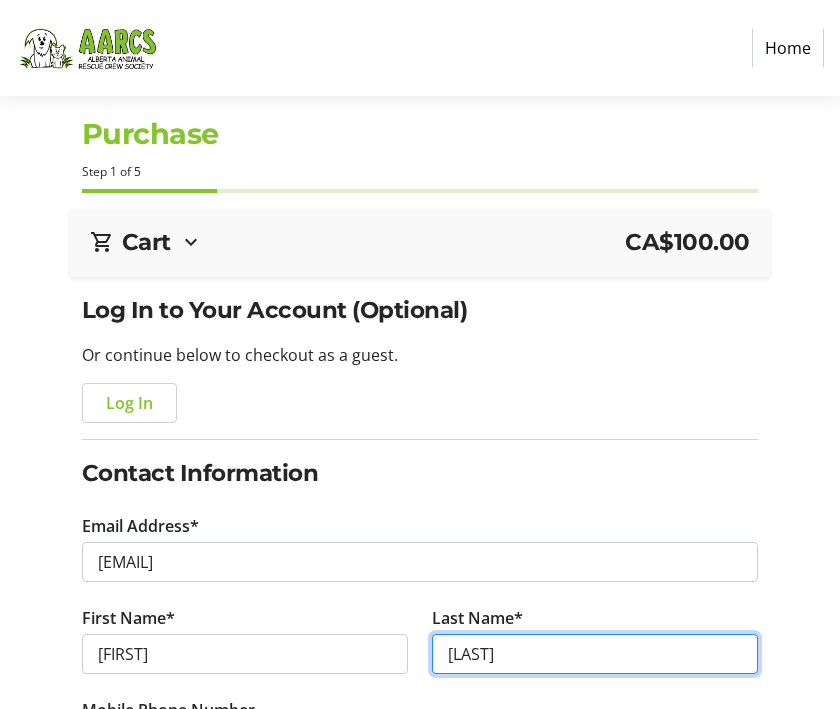 type on "[LAST]" 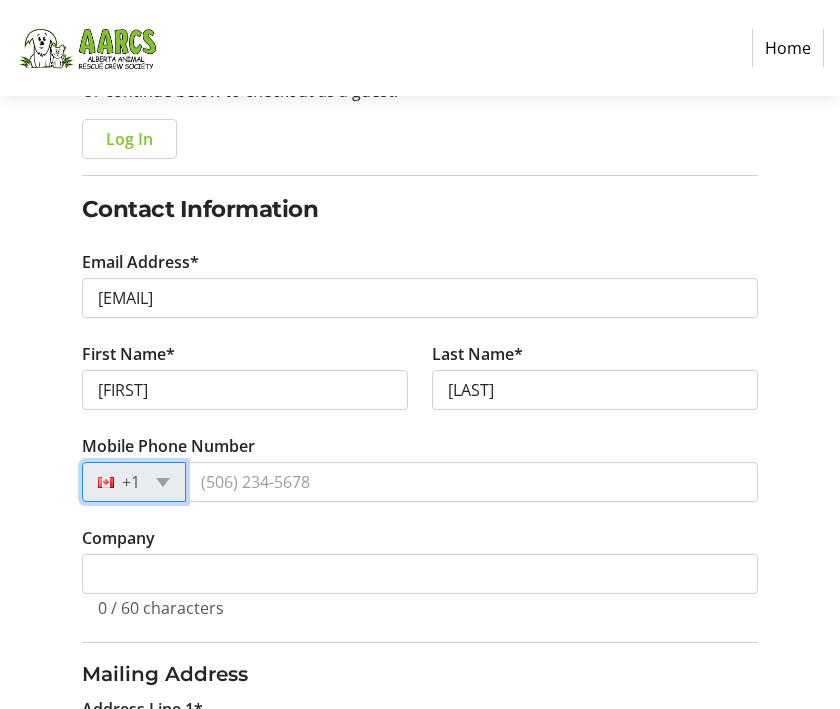 scroll, scrollTop: 338, scrollLeft: 0, axis: vertical 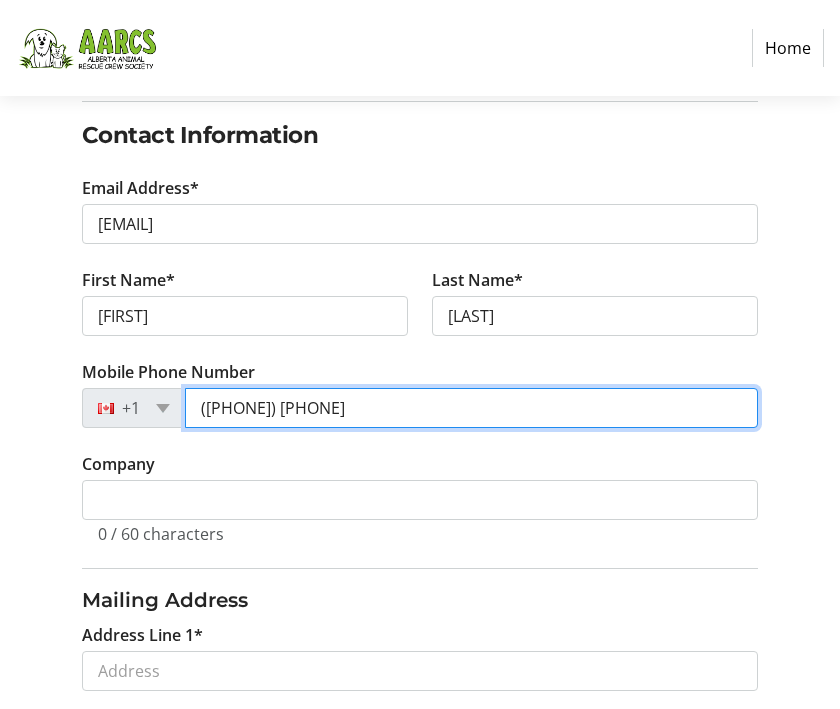 type on "([PHONE]) [PHONE]" 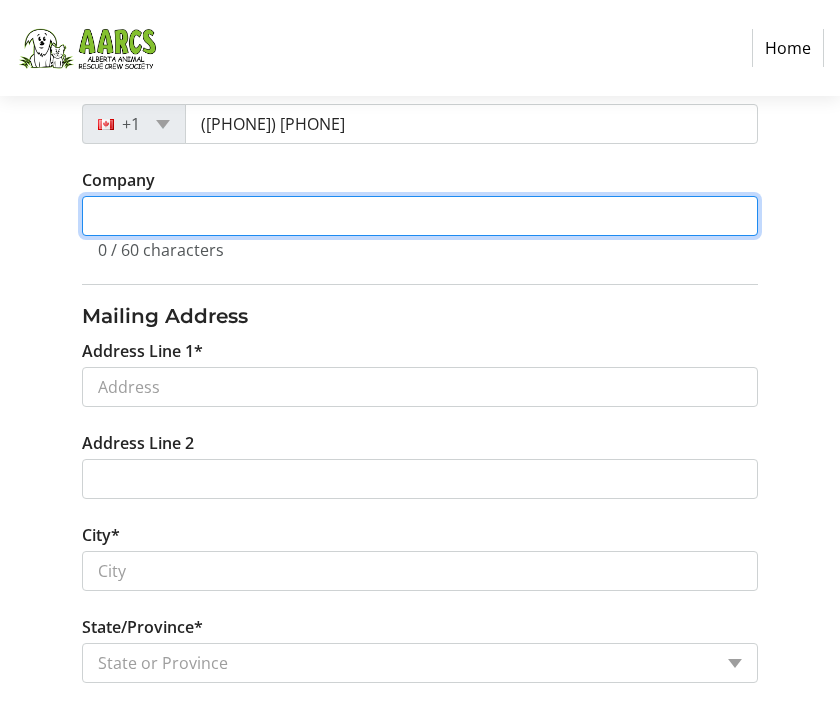 scroll, scrollTop: 637, scrollLeft: 0, axis: vertical 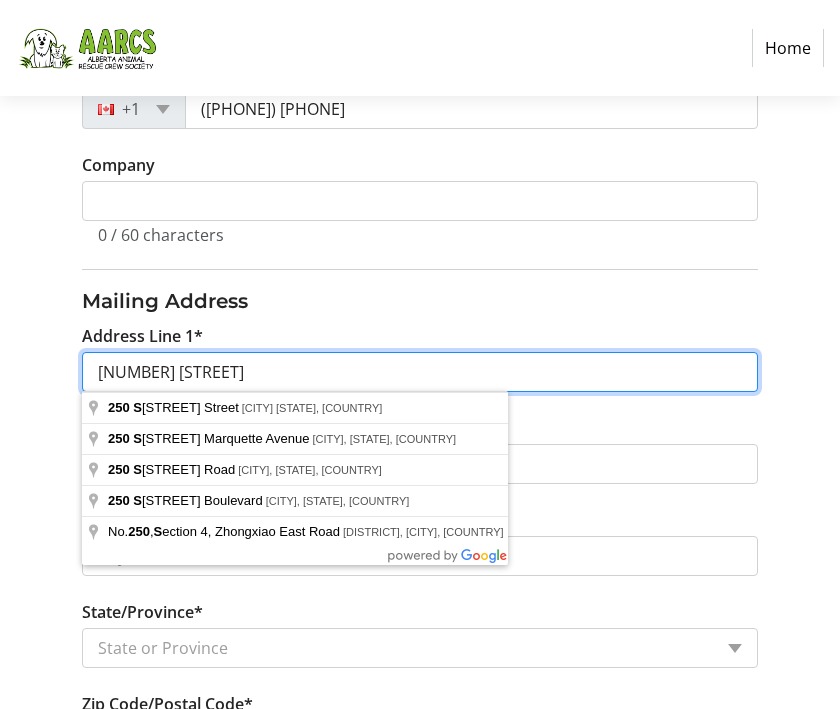 type on "[NUMBER] [STREET]" 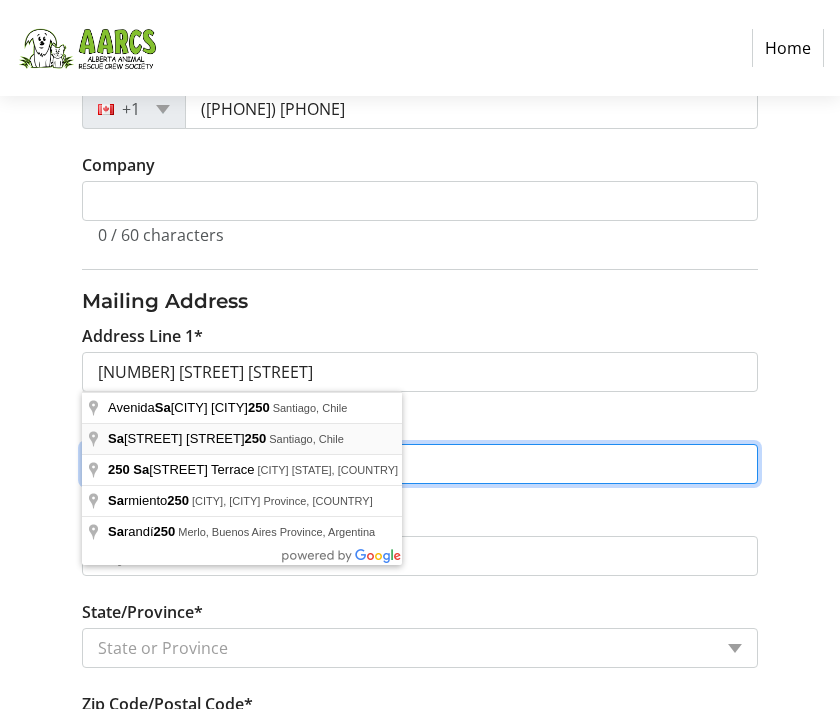 type on "[NUMBER] [STREET] [STREET]" 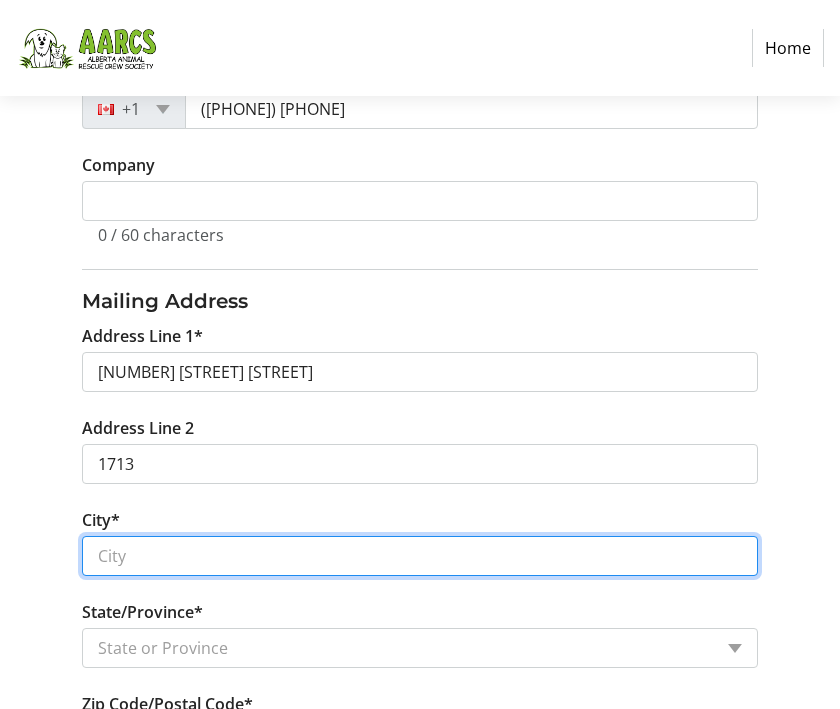 type on "Calgary" 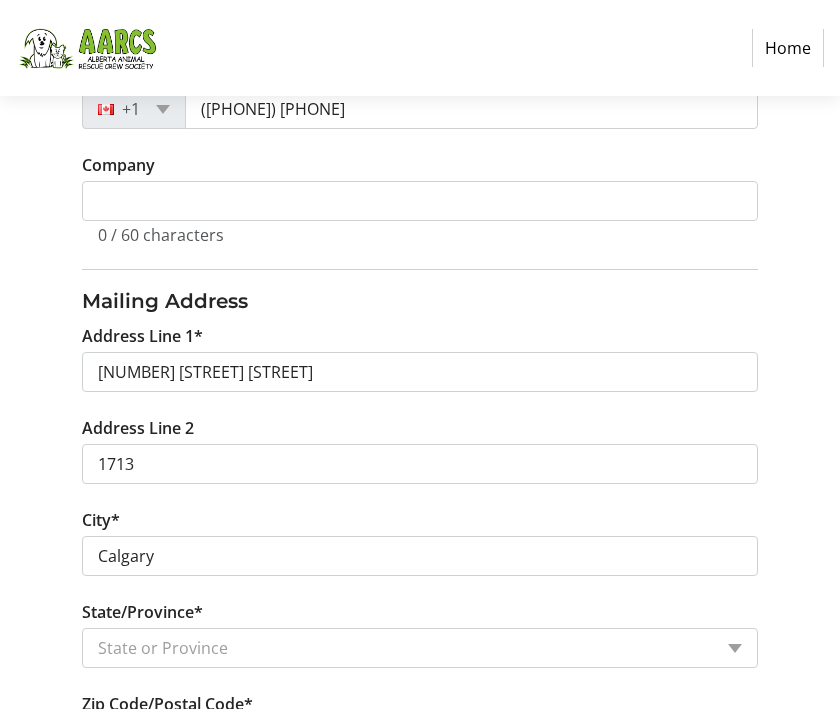select on "AB" 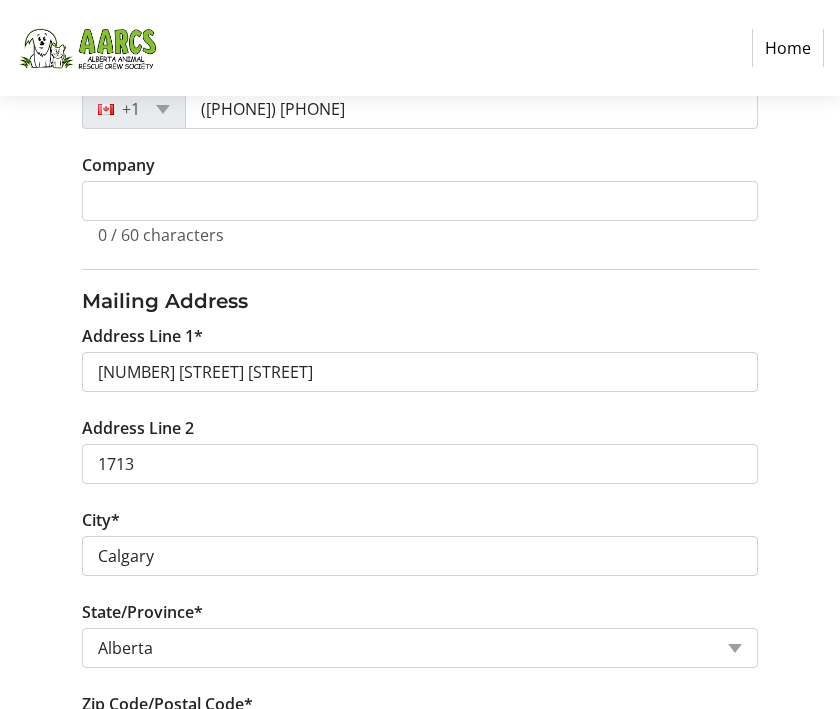 type on "[POSTAL_CODE]" 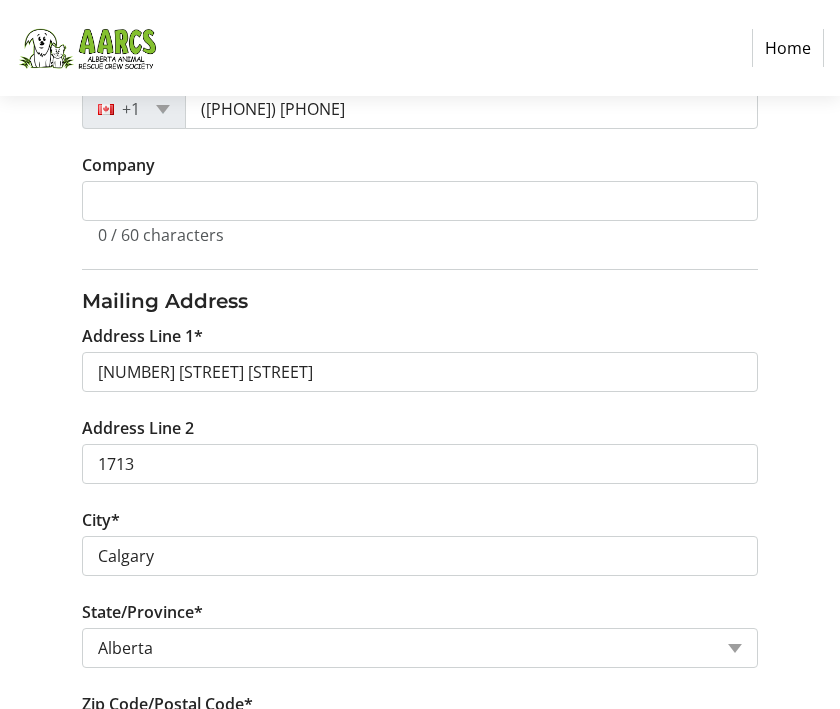 type on "[NUMBER] [STREET]" 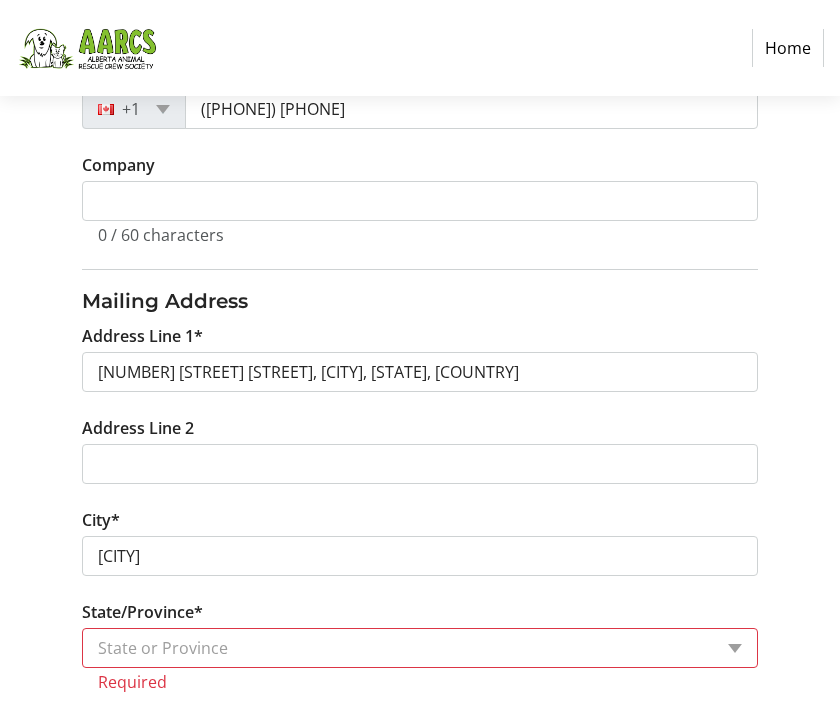 type on "[NUMBER] [STREET] [STREET]" 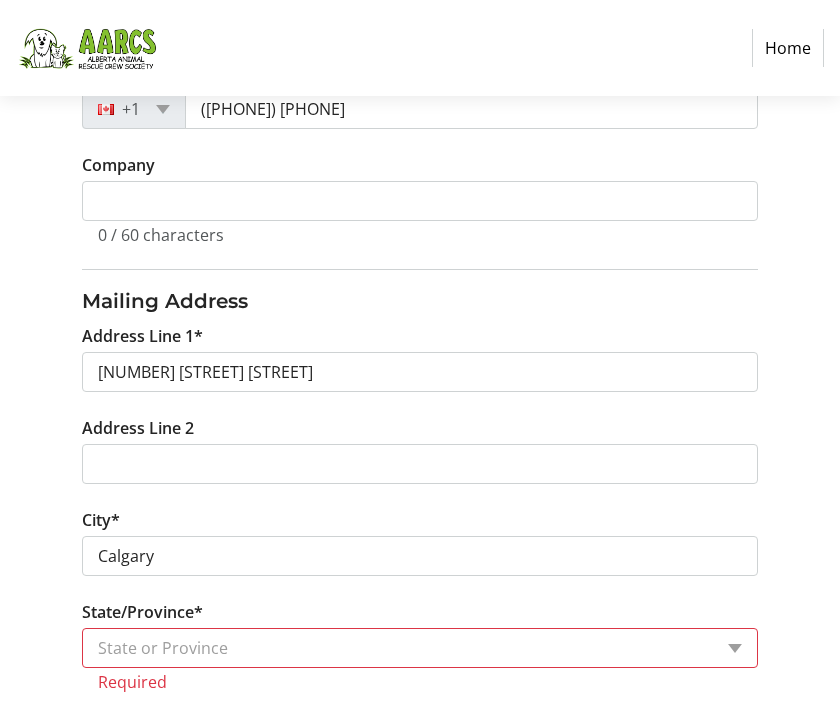 select on "AB" 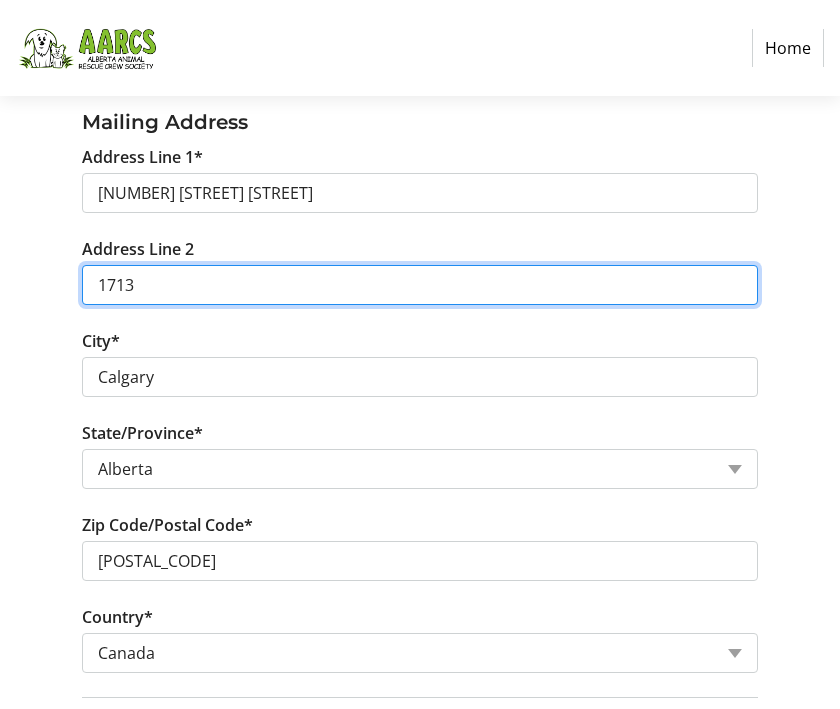 scroll, scrollTop: 877, scrollLeft: 0, axis: vertical 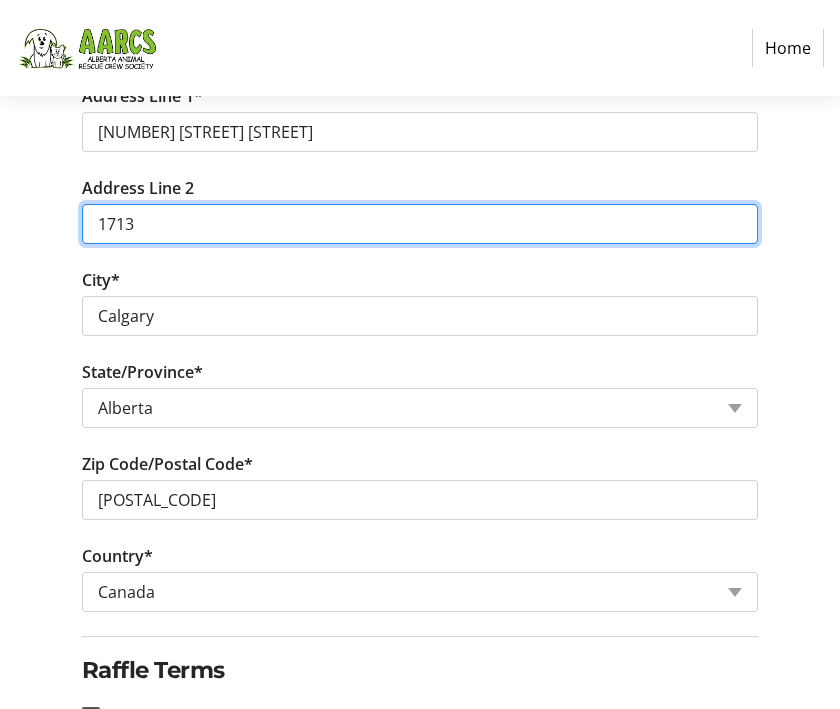 type on "1713" 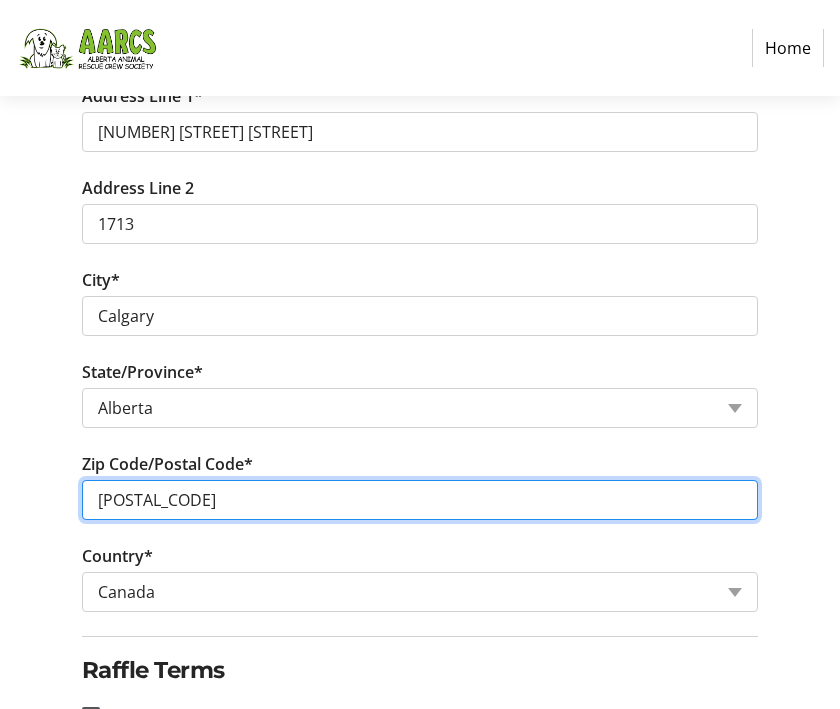 type on "[POSTAL_CODE]" 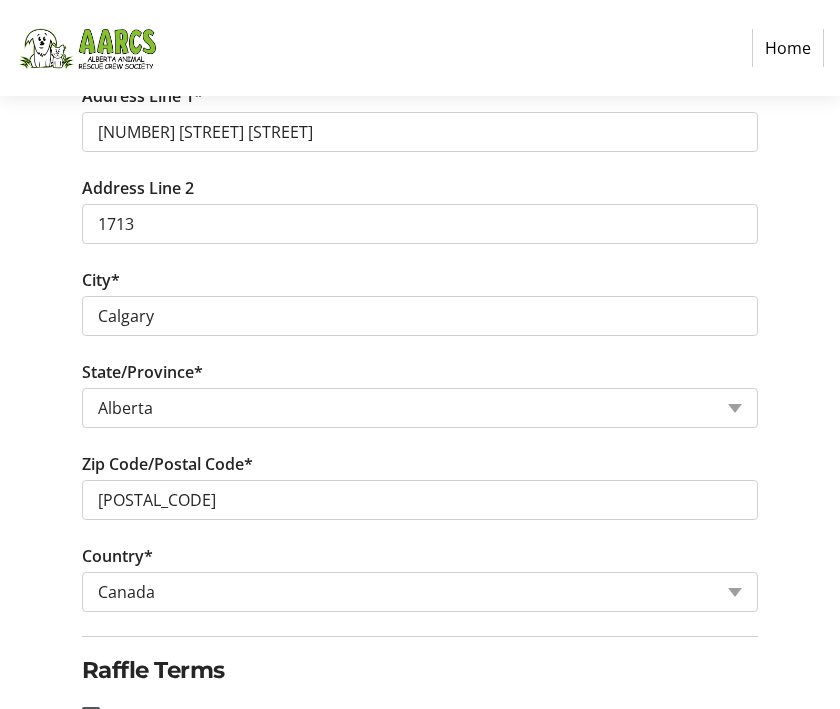 click on "Country*  Country Country  Afghanistan   Åland Islands   Albania   Algeria   American Samoa   Andorra   Angola   Anguilla   Antarctica   Antigua and Barbuda   Argentina   Armenia   Aruba   Australia   Austria   Azerbaijan   The Bahamas   Bahrain   Bangladesh   Barbados   Belarus   Belgium   Belize   Benin   Bermuda   Bhutan   Bolivia   Bonaire   Bosnia and Herzegovina   Botswana   Bouvet Island   Brazil   British Indian Ocean Territory   United States Minor Outlying Islands   Virgin Islands (British)   Virgin Islands (U.S.)   Brunei   Bulgaria   Burkina Faso   Burundi   Cambodia   Cameroon   Canada   Cape Verde   Cayman Islands   Central African Republic   Chad   Chile   China   Christmas Island   Cocos (Keeling) Islands   Colombia   Comoros   Republic of the Congo   Democratic Republic of the Congo   Cook Islands   Costa Rica   Croatia   Cuba   Curaçao   Cyprus   Czech Republic   Denmark   Djibouti   Dominica   Dominican Republic   Ecuador   Egypt   El Salvador   Equatorial Guinea   Eritrea   Estonia" 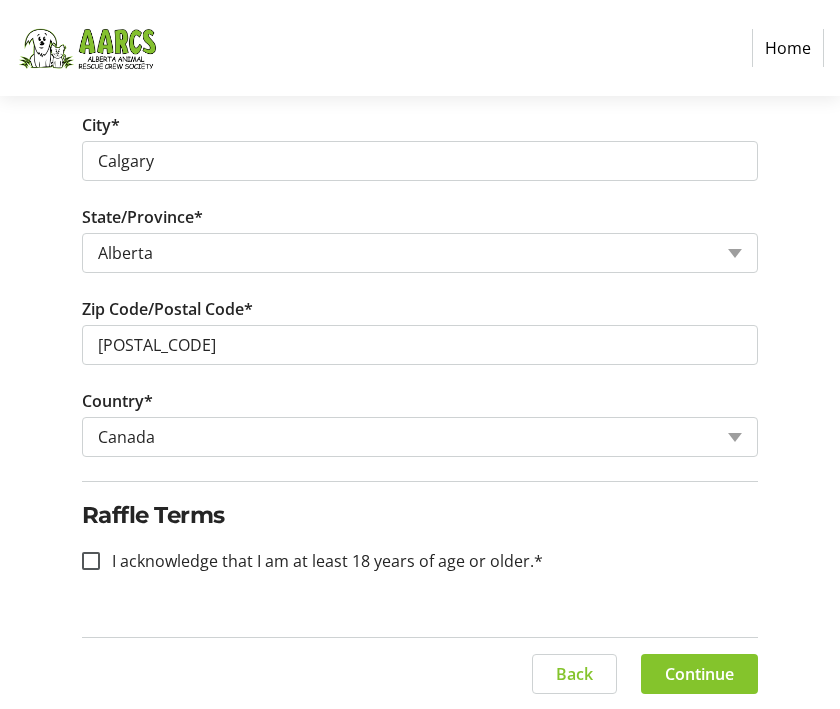 scroll, scrollTop: 1031, scrollLeft: 0, axis: vertical 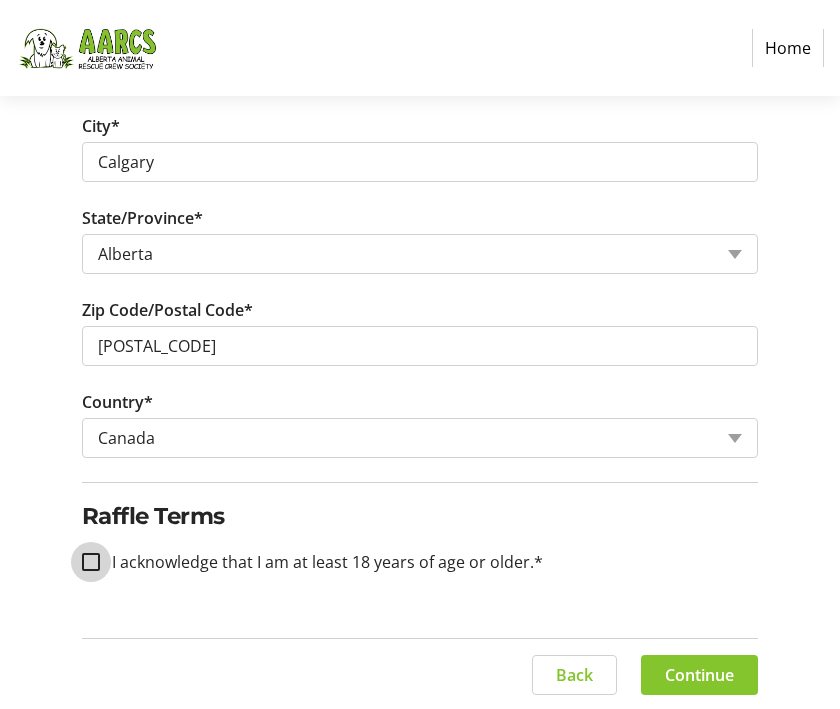 click on "I acknowledge that I am at least 18 years of age or older.*" at bounding box center [91, 562] 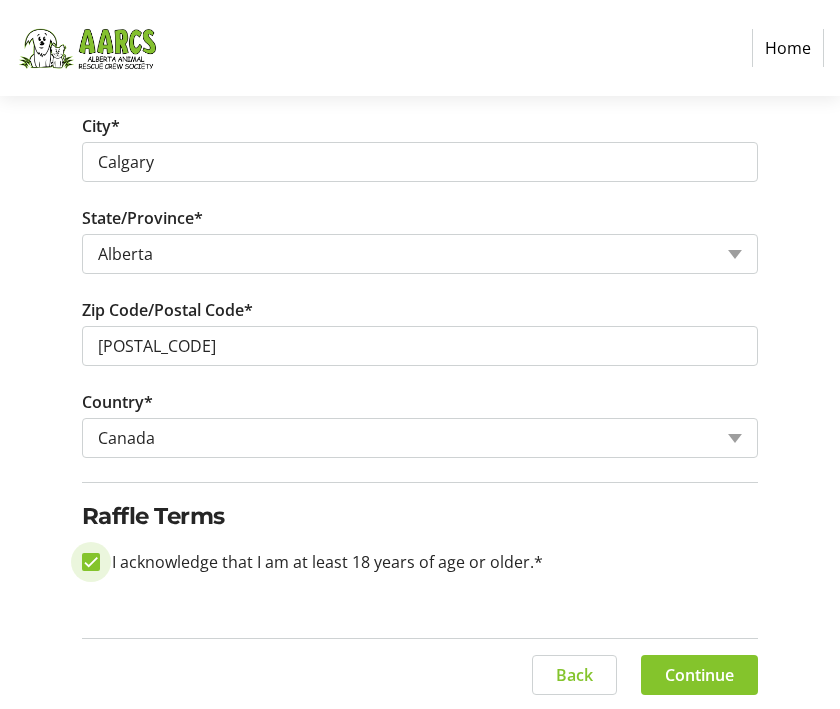 checkbox on "true" 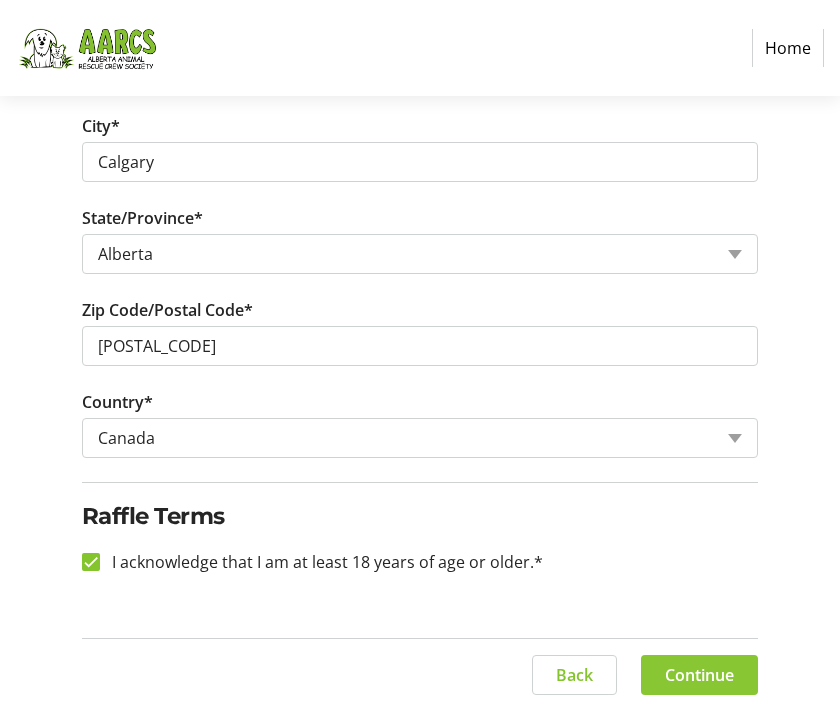 click on "Continue" 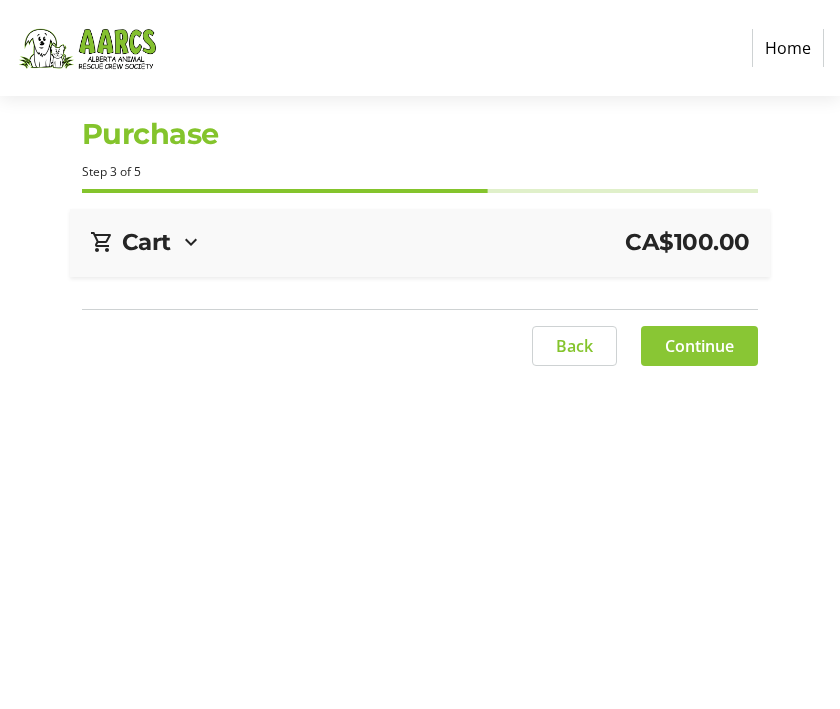 scroll, scrollTop: 0, scrollLeft: 0, axis: both 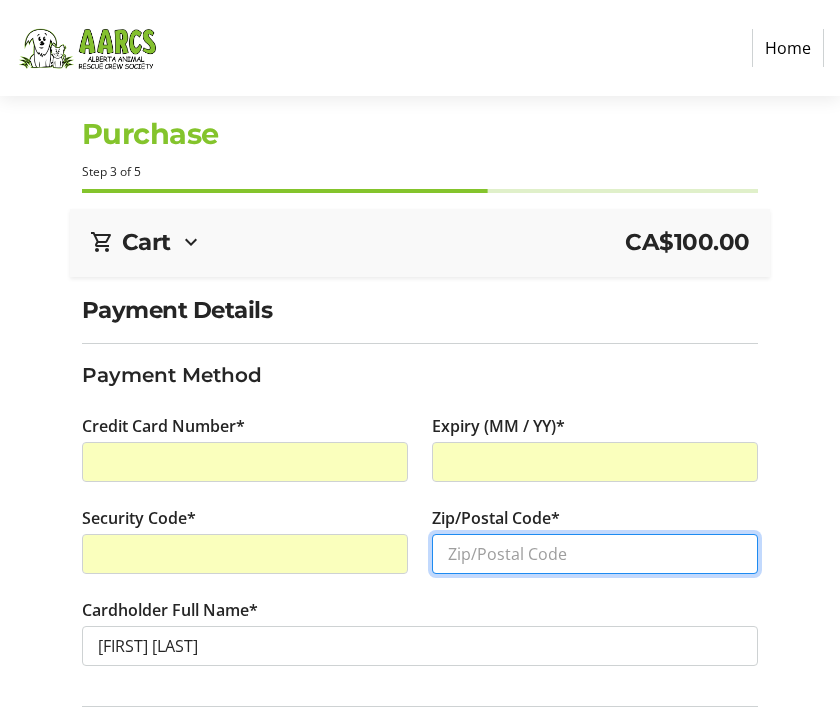 click on "Zip/Postal Code*" at bounding box center (595, 554) 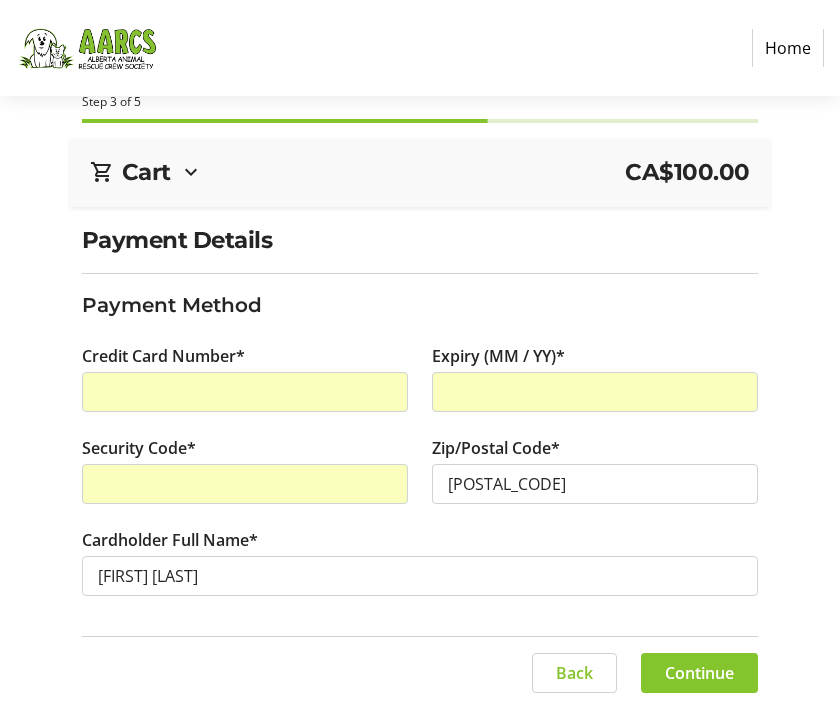 scroll, scrollTop: 69, scrollLeft: 0, axis: vertical 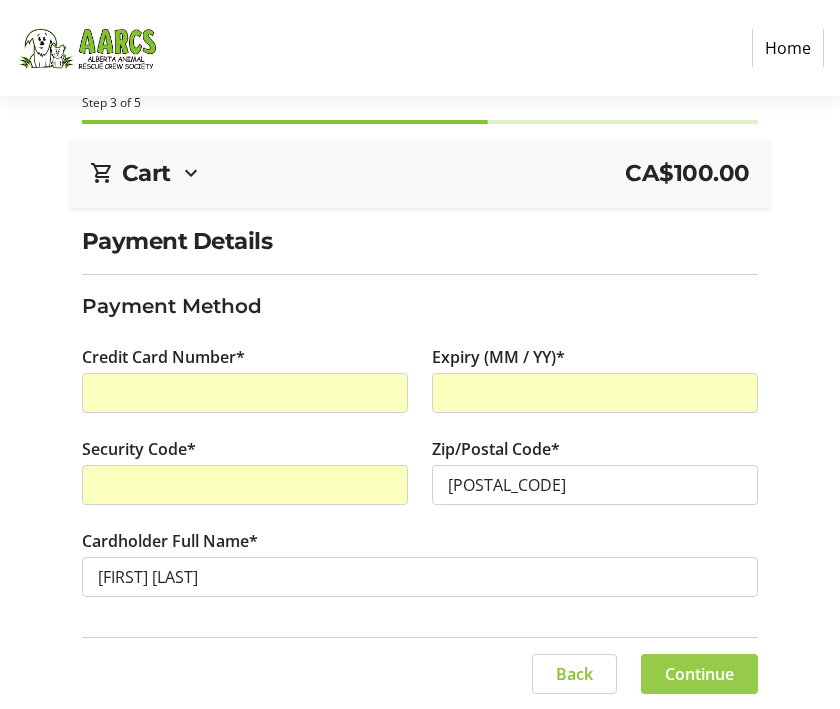 click on "Continue" 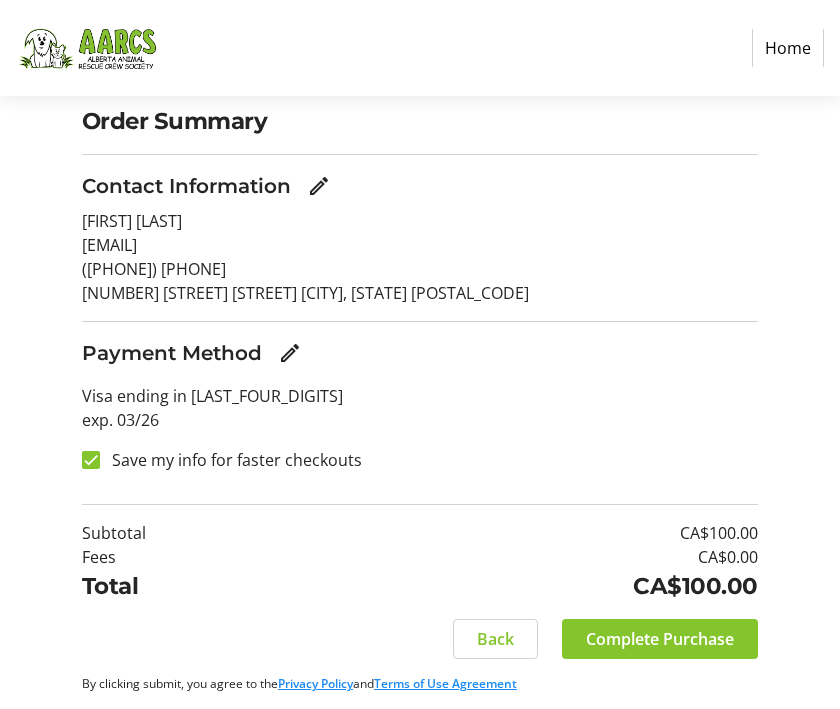 scroll, scrollTop: 188, scrollLeft: 0, axis: vertical 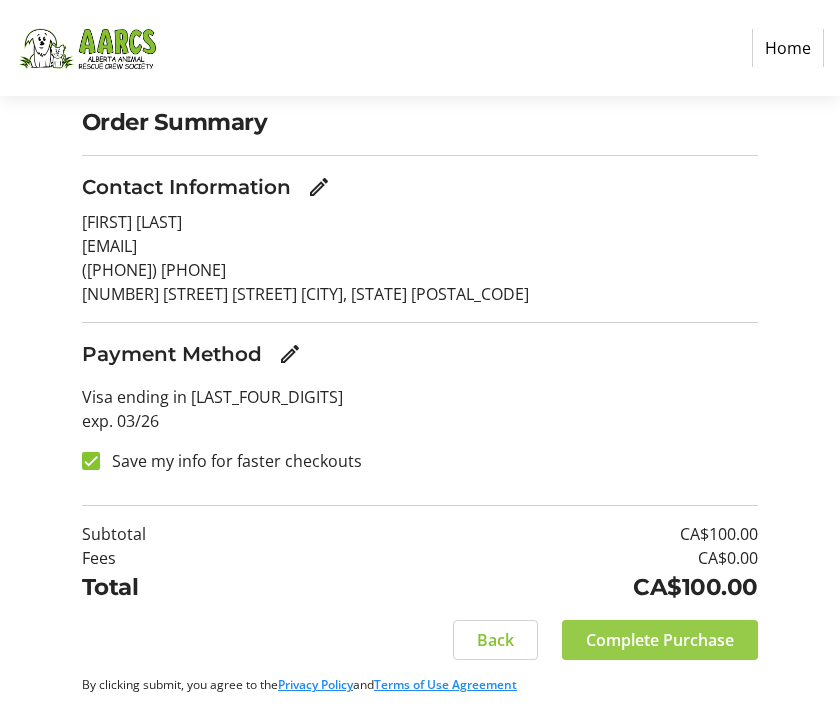 click on "Complete Purchase" 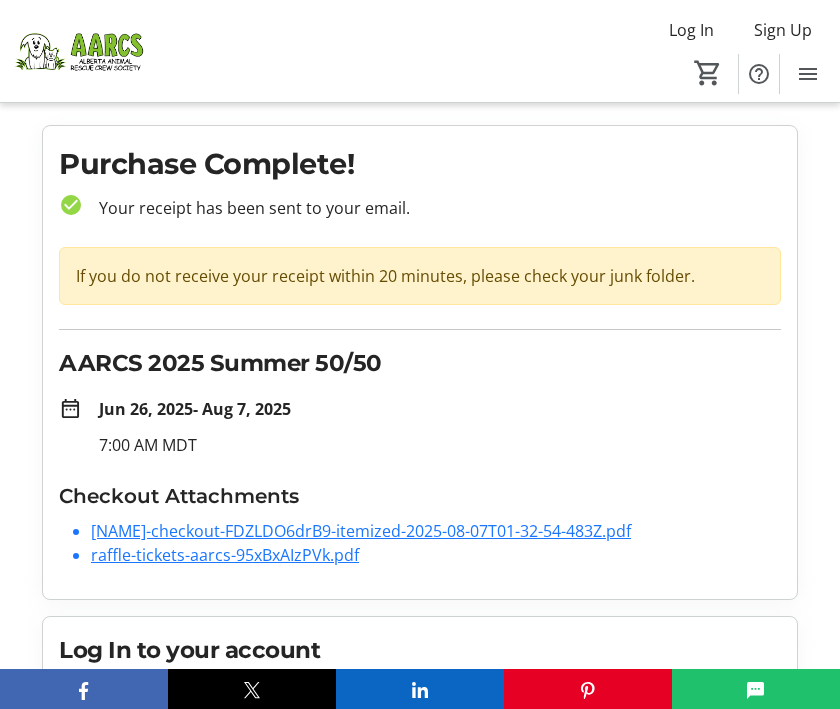 scroll, scrollTop: 0, scrollLeft: 0, axis: both 